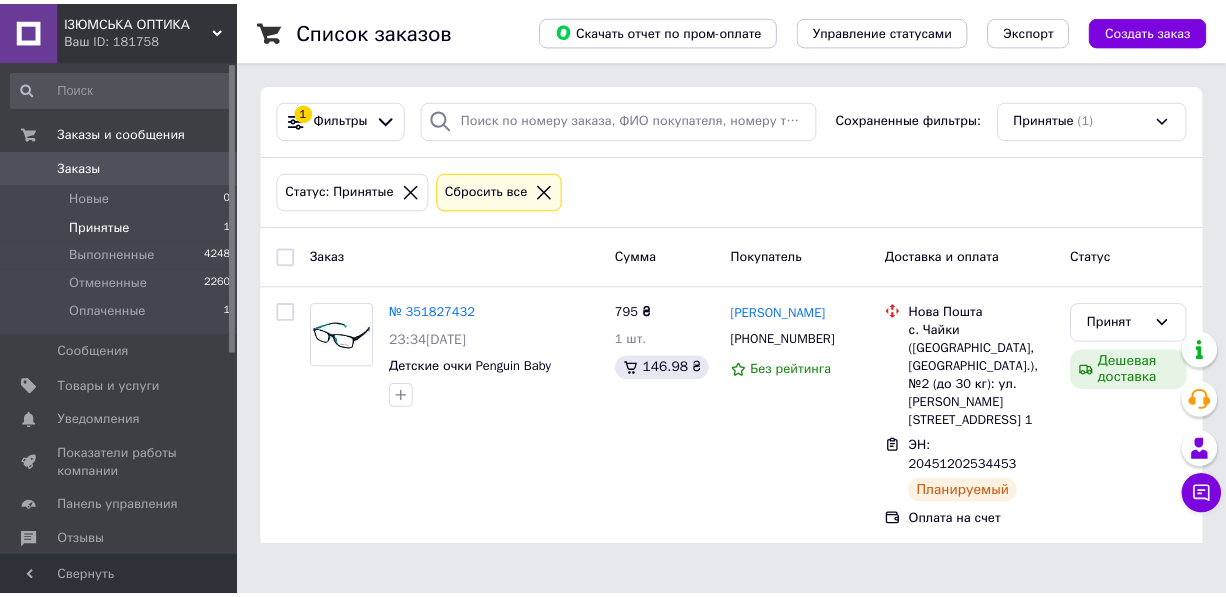 scroll, scrollTop: 0, scrollLeft: 0, axis: both 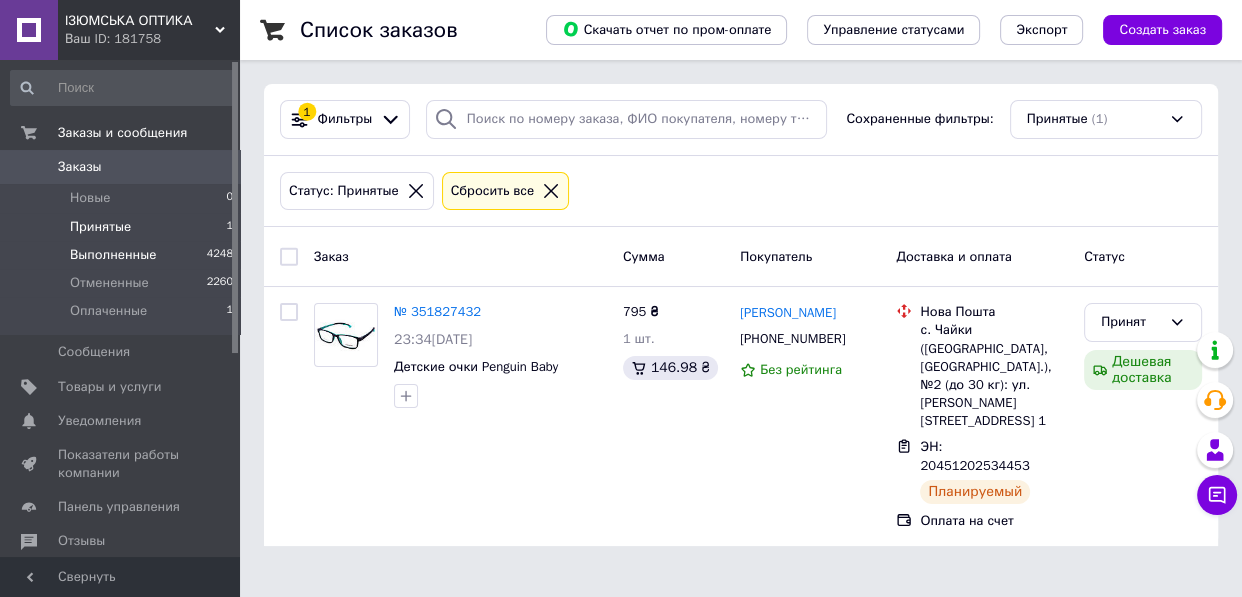 click on "Выполненные" at bounding box center [113, 255] 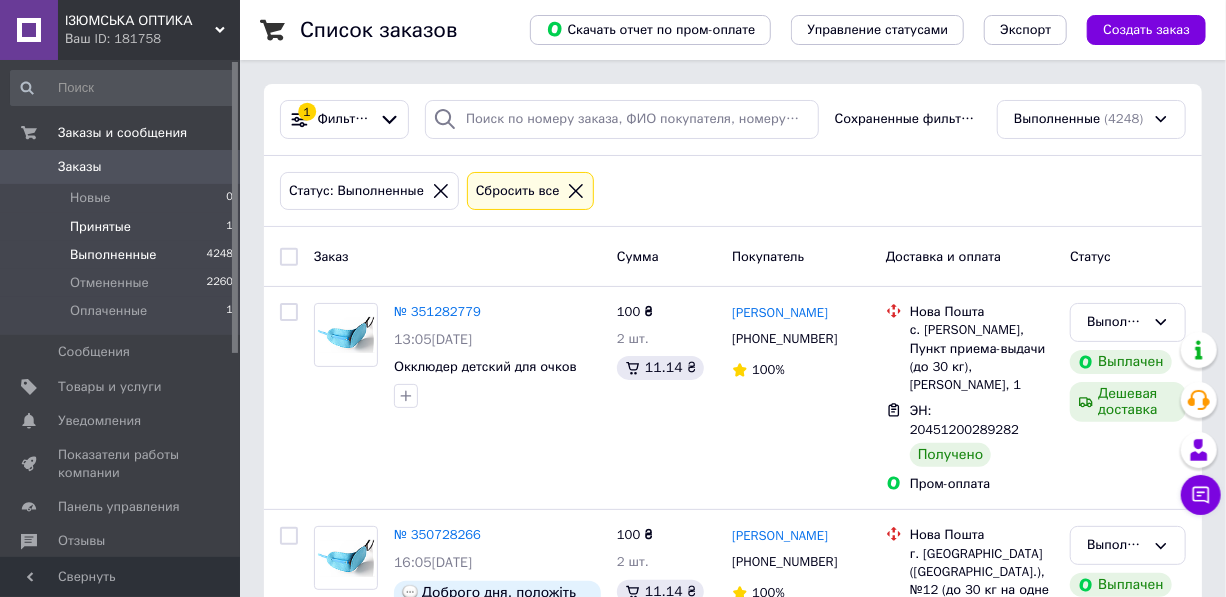 click on "Принятые" at bounding box center (100, 227) 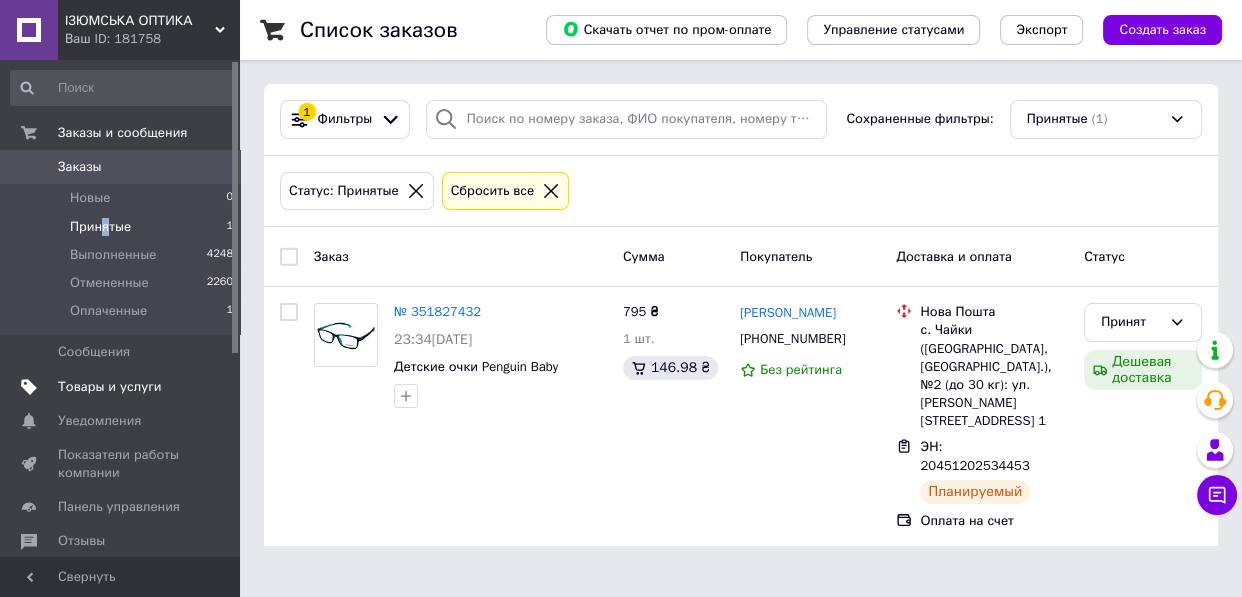 click on "Товары и услуги" at bounding box center [110, 387] 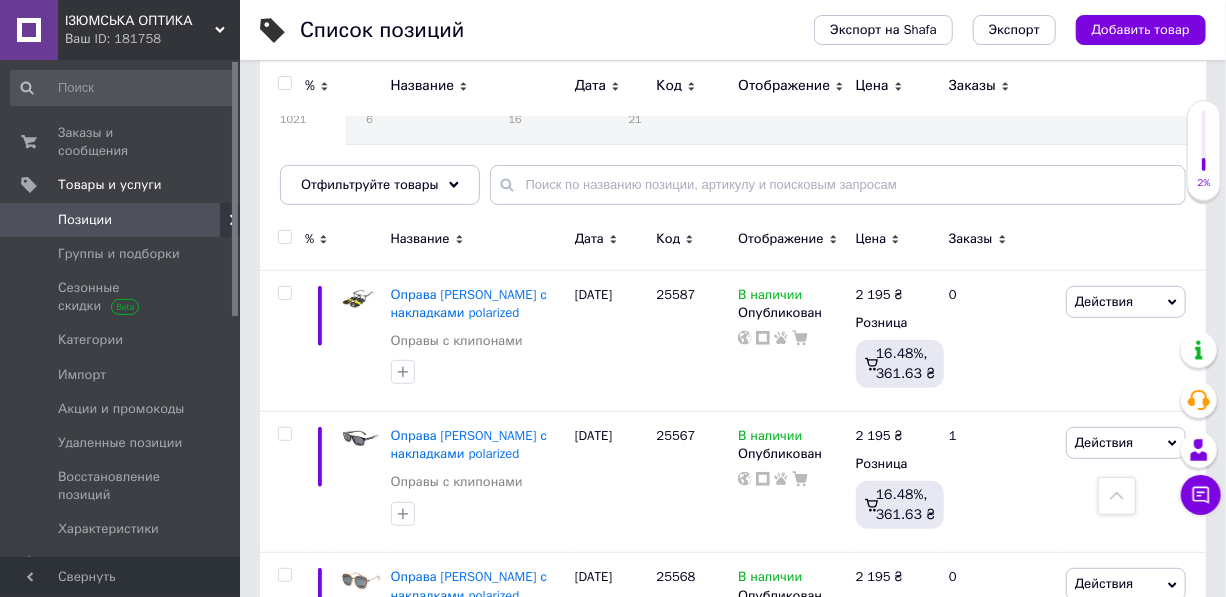 scroll, scrollTop: 0, scrollLeft: 0, axis: both 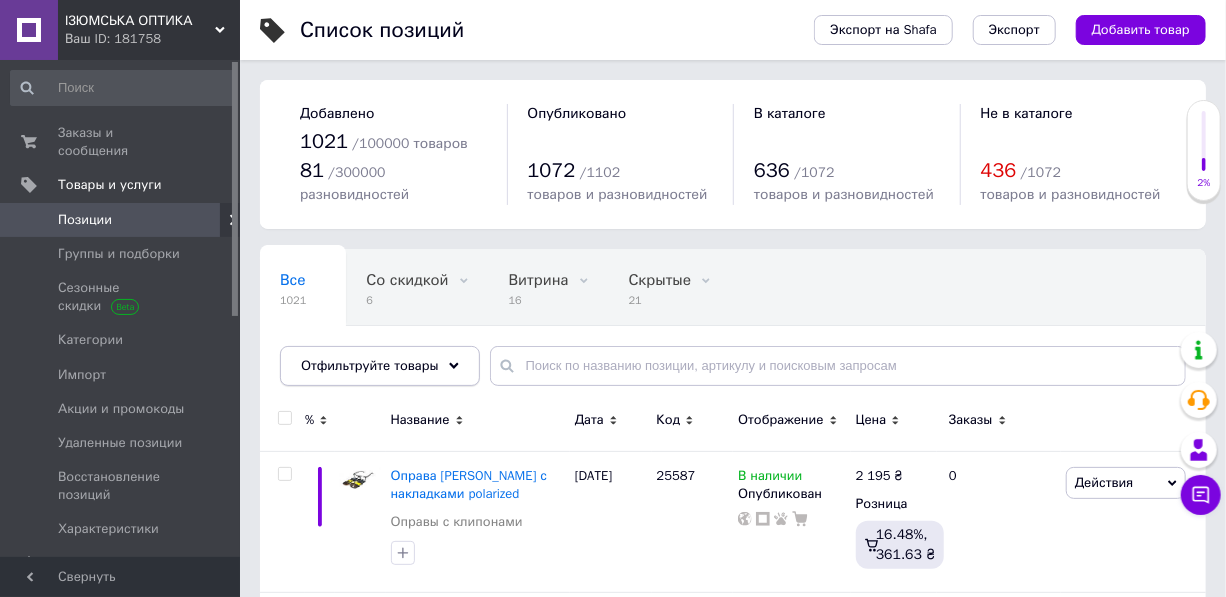 click on "Отфильтруйте товары" at bounding box center (380, 366) 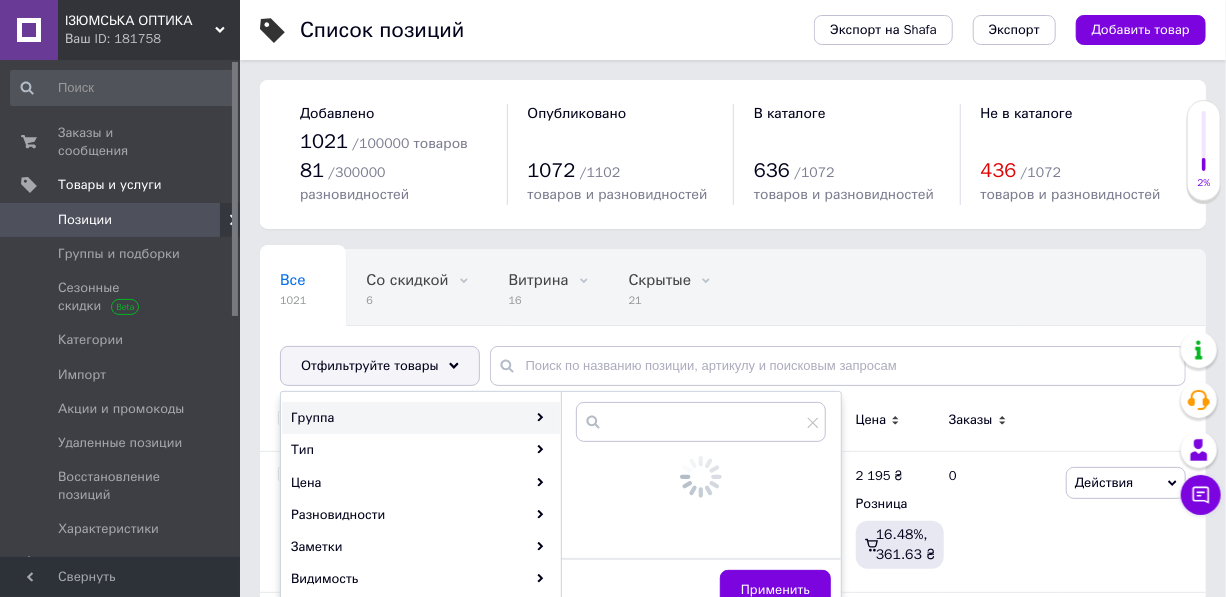 click 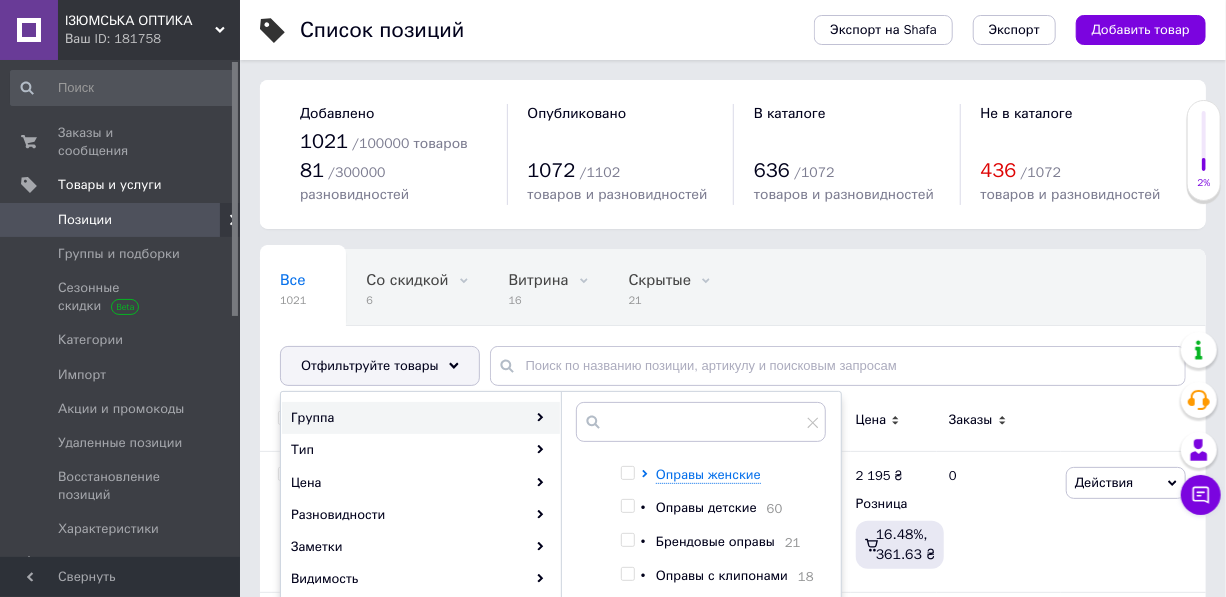scroll, scrollTop: 284, scrollLeft: 0, axis: vertical 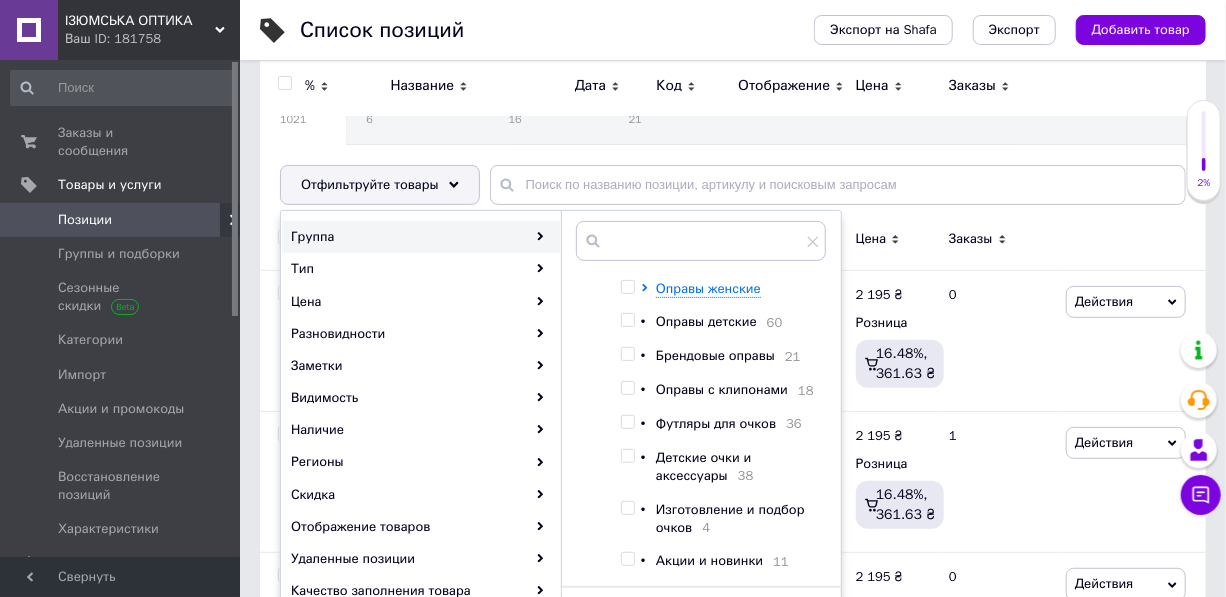 click at bounding box center [627, 320] 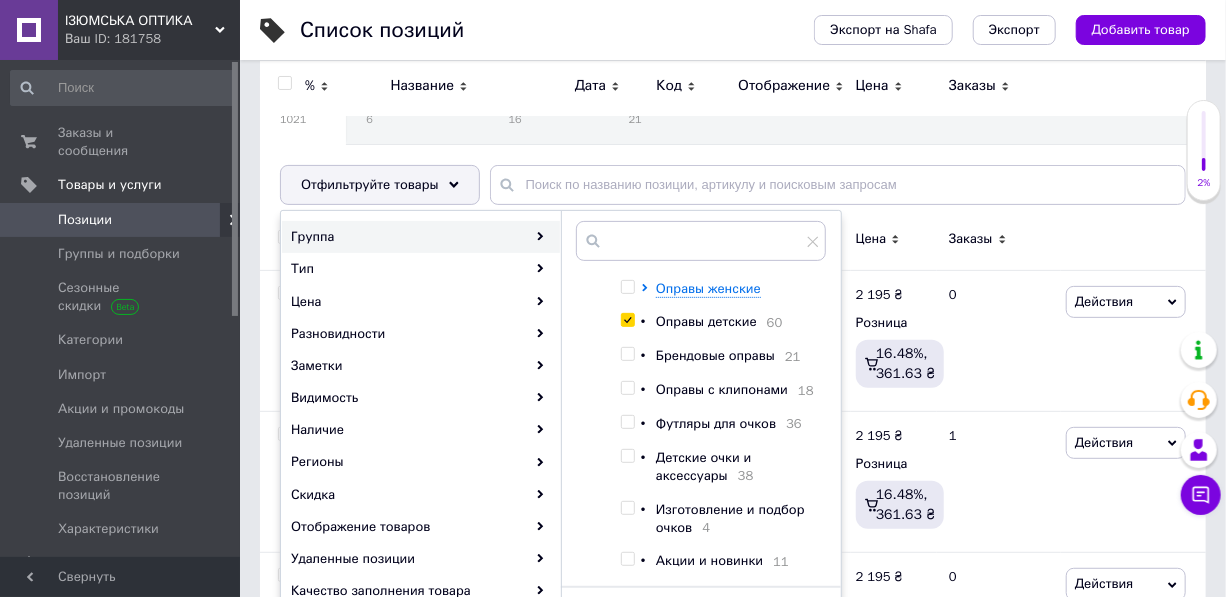 checkbox on "true" 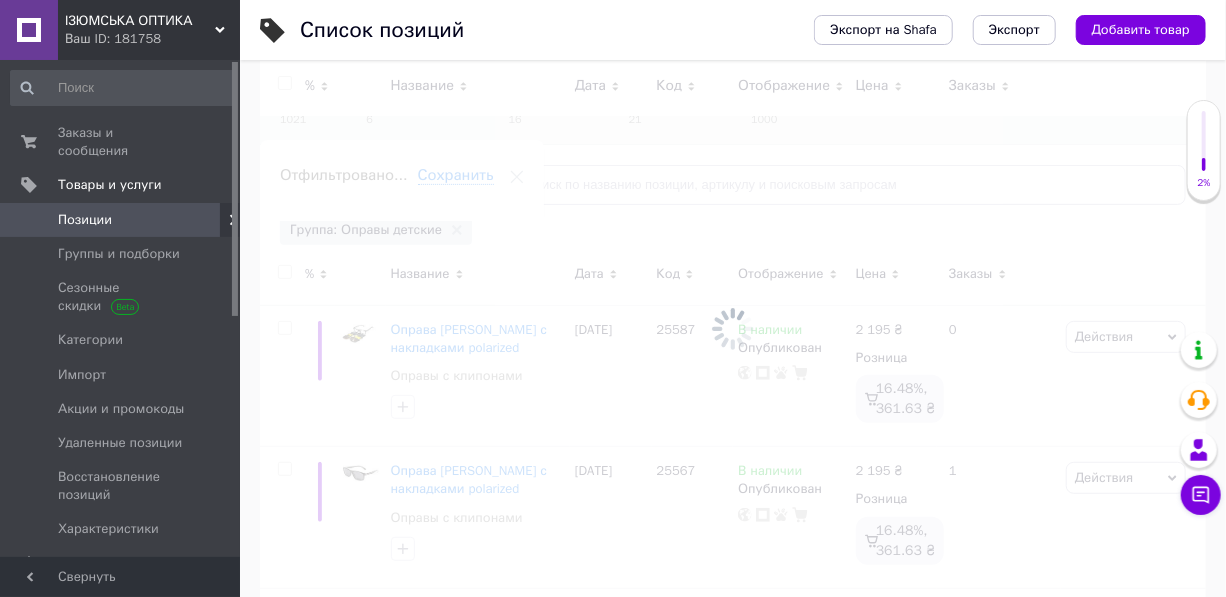scroll, scrollTop: 0, scrollLeft: 147, axis: horizontal 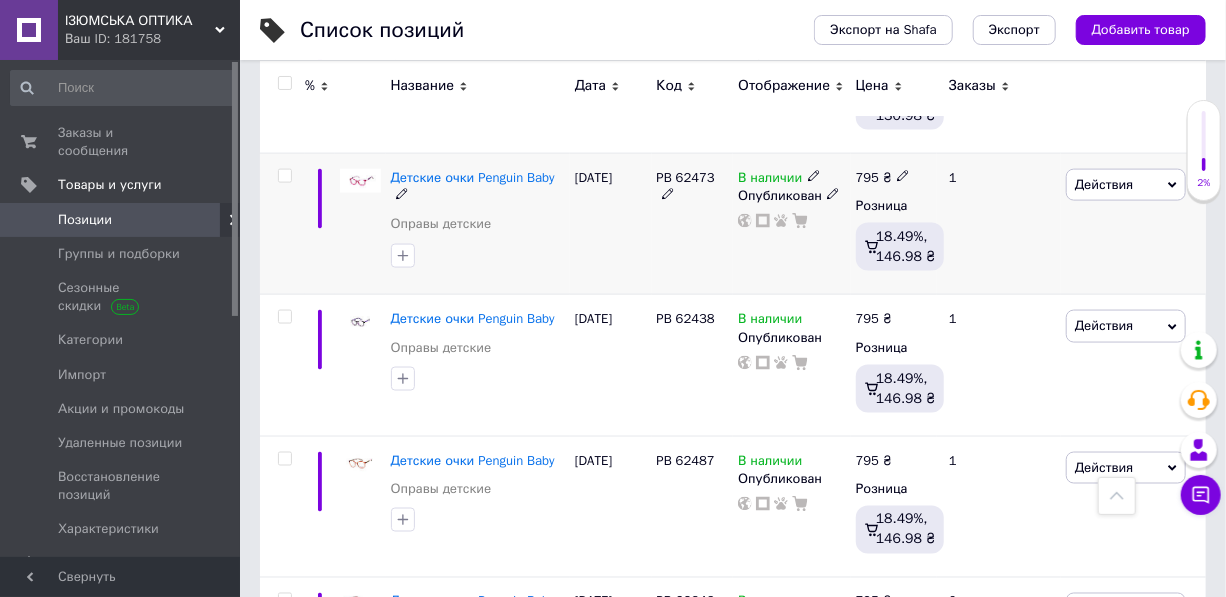 click 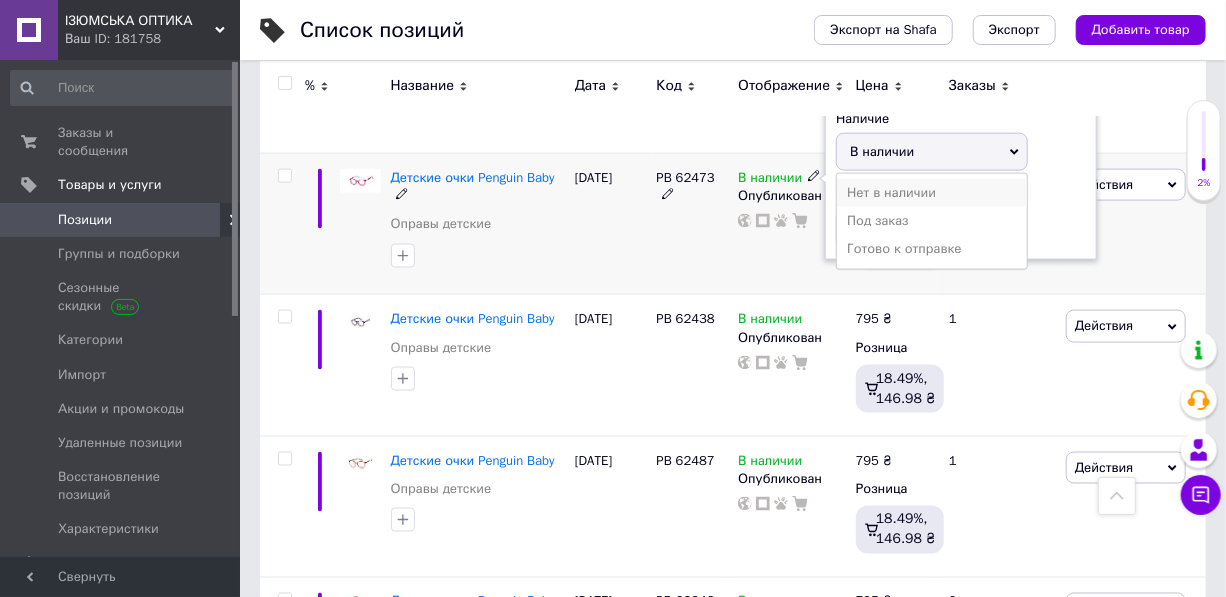 click on "Нет в наличии" at bounding box center (932, 193) 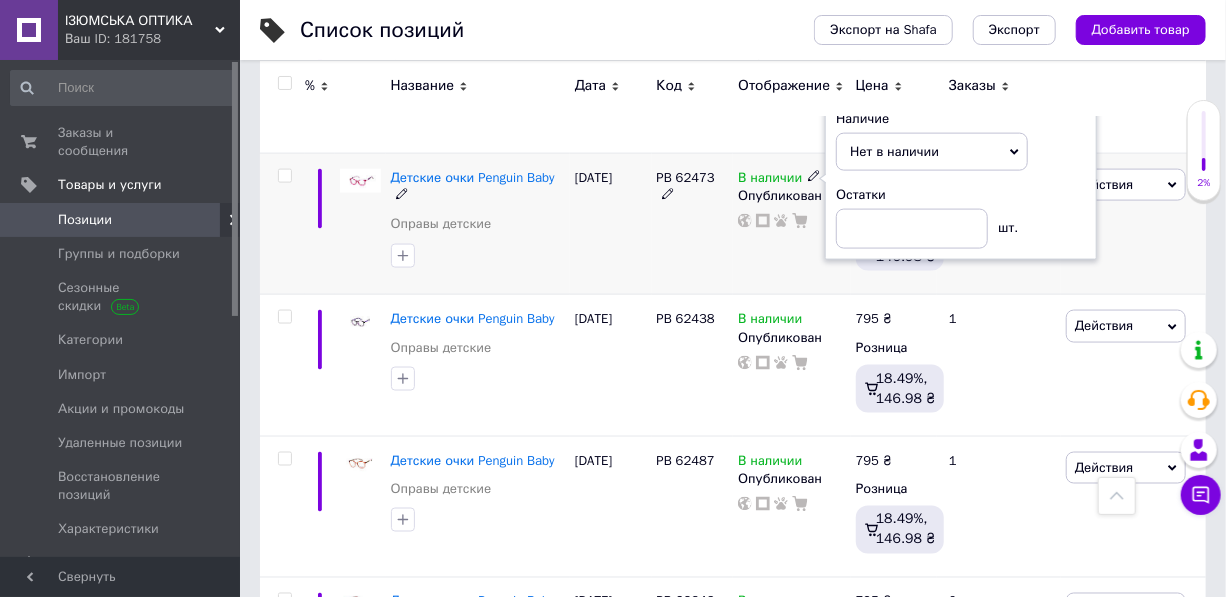 click on "PB 62473" at bounding box center [693, 224] 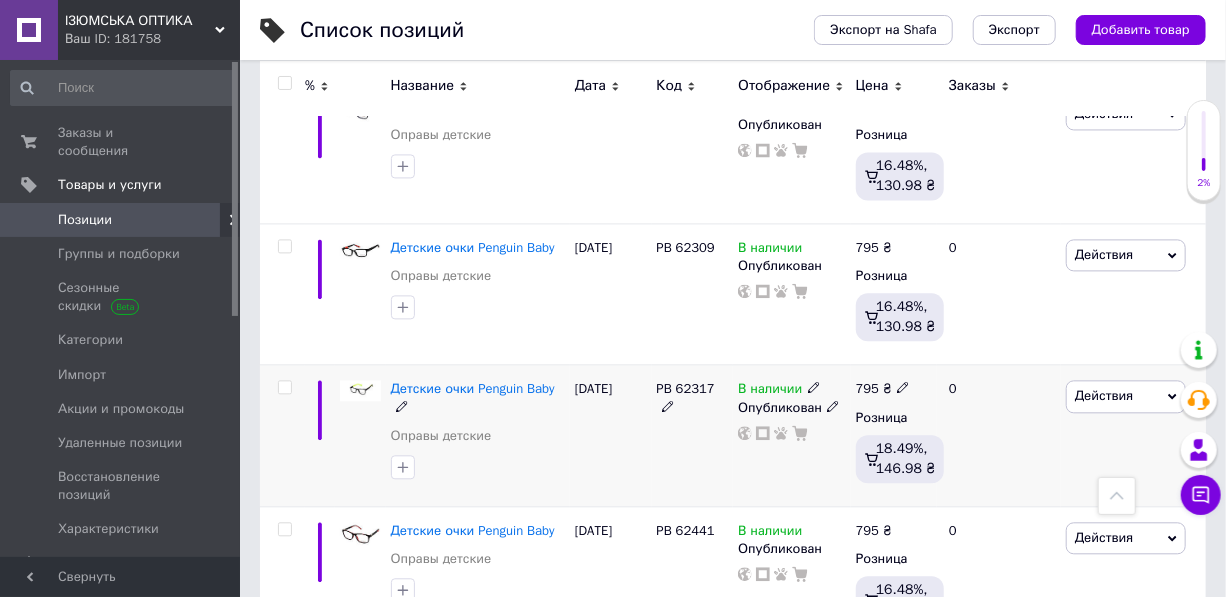 scroll, scrollTop: 1909, scrollLeft: 0, axis: vertical 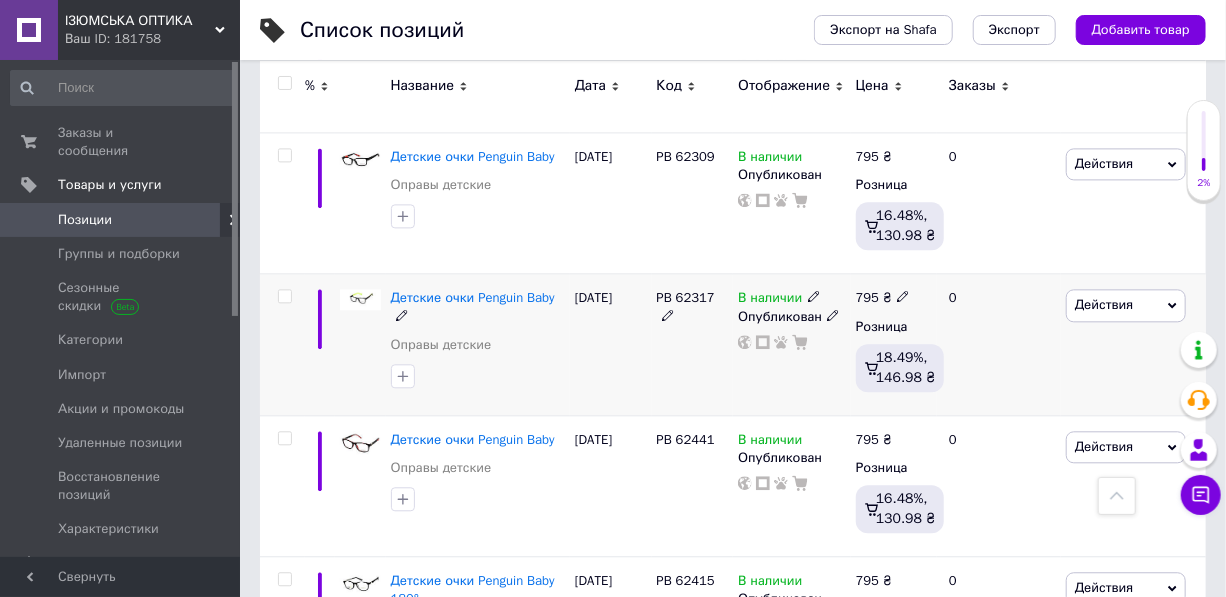 click on "В наличии" at bounding box center [779, 298] 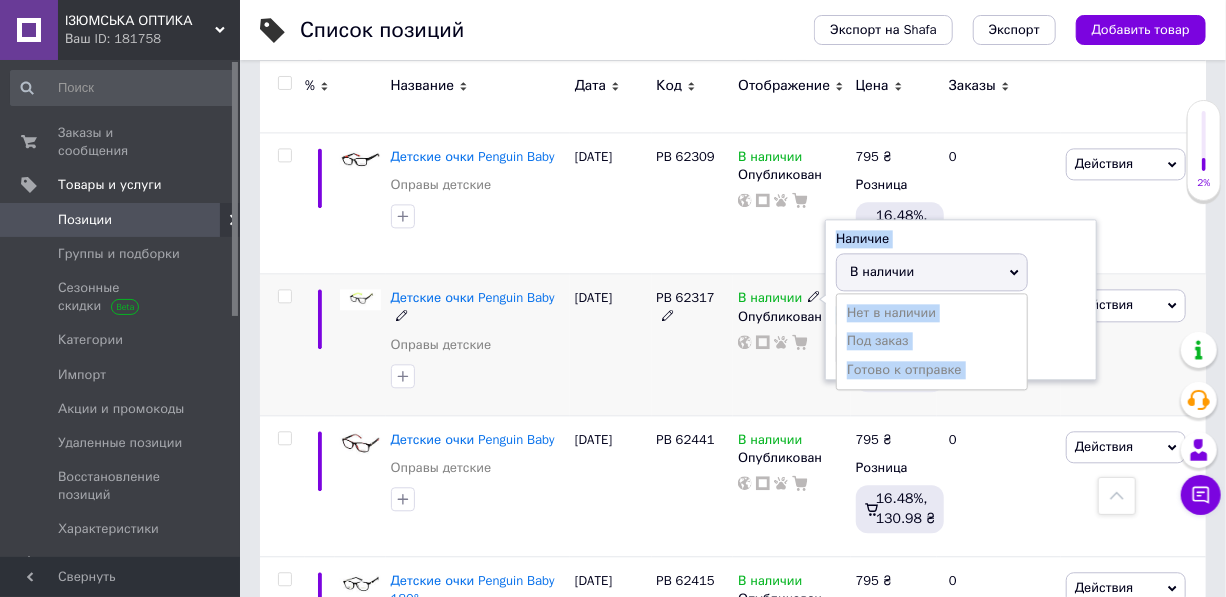 click on "Нет в наличии" at bounding box center [932, 313] 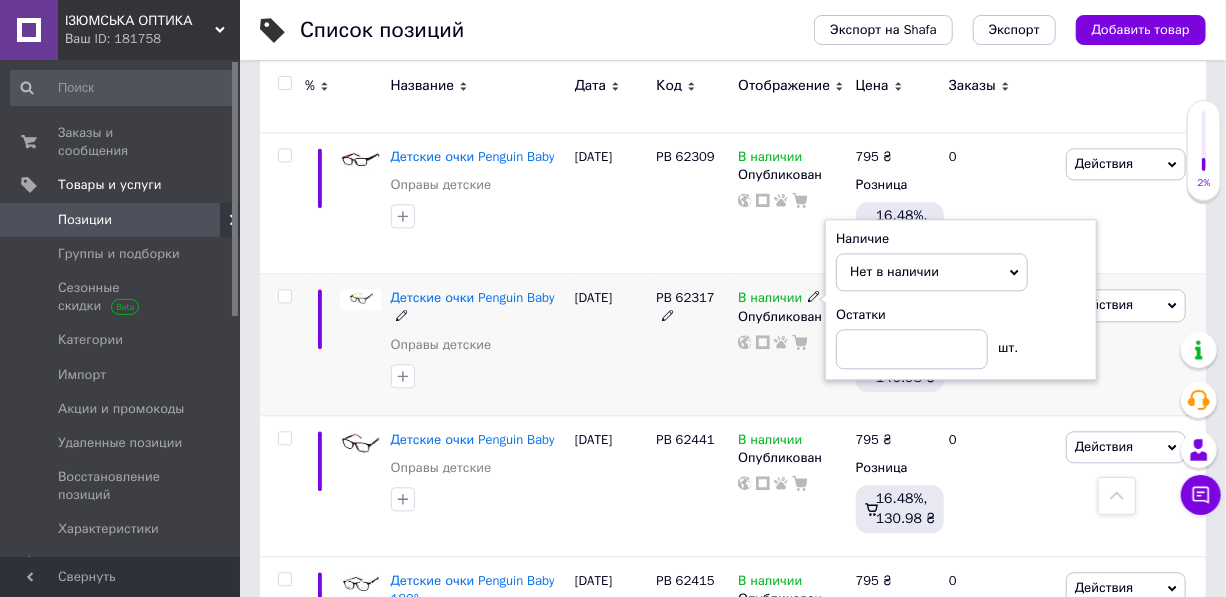 click on "PB 62317" at bounding box center [693, 344] 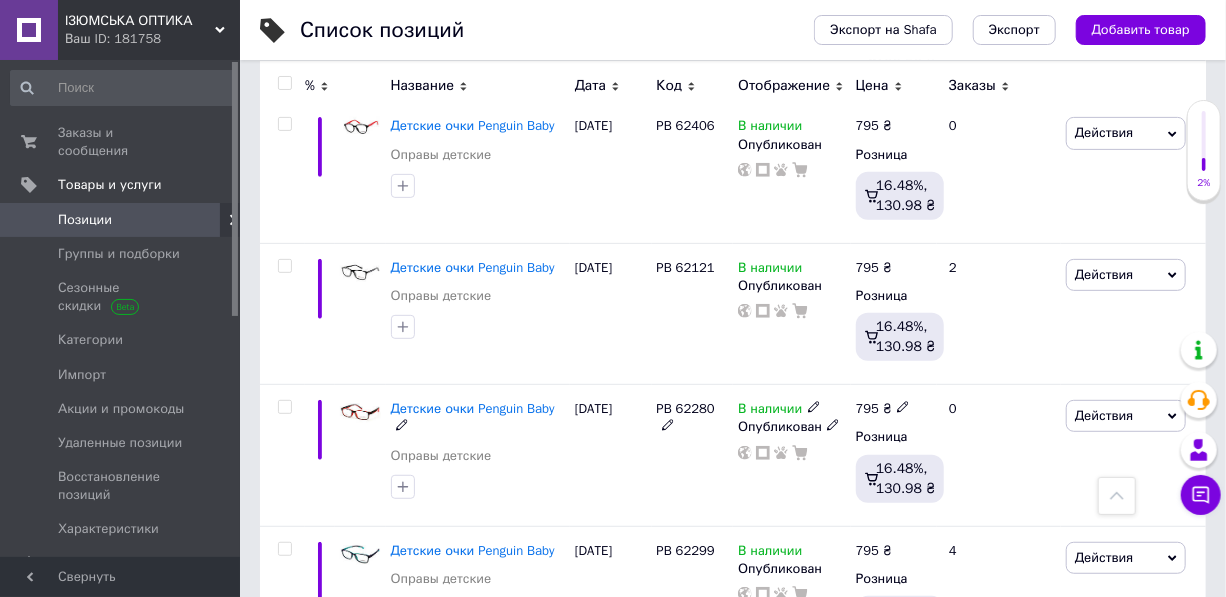 scroll, scrollTop: 3909, scrollLeft: 0, axis: vertical 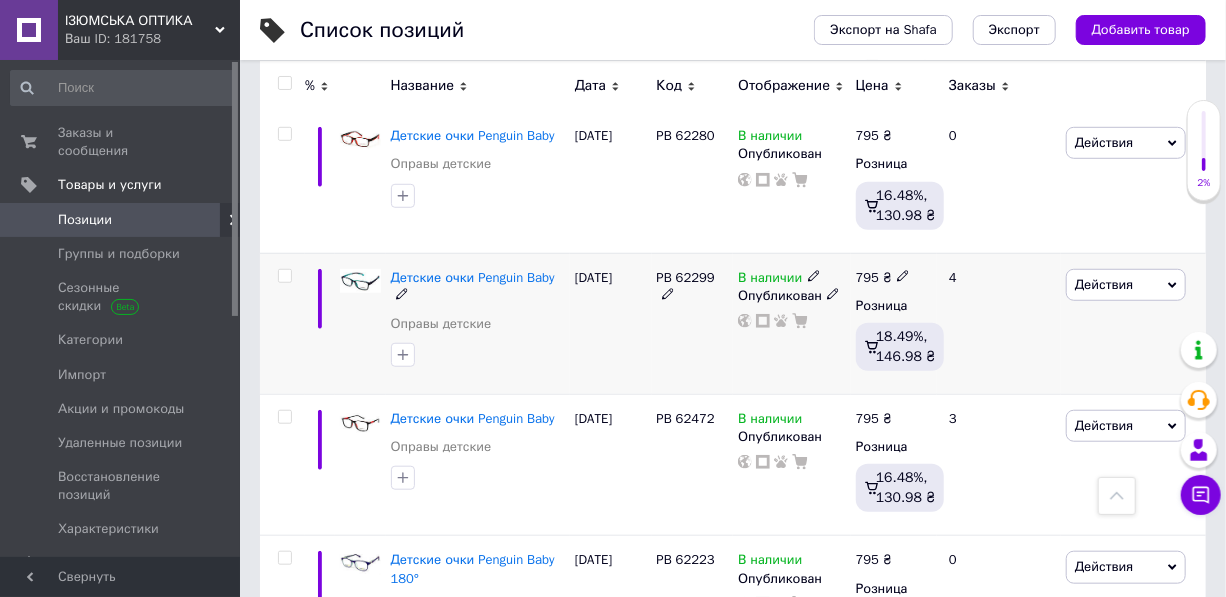 click 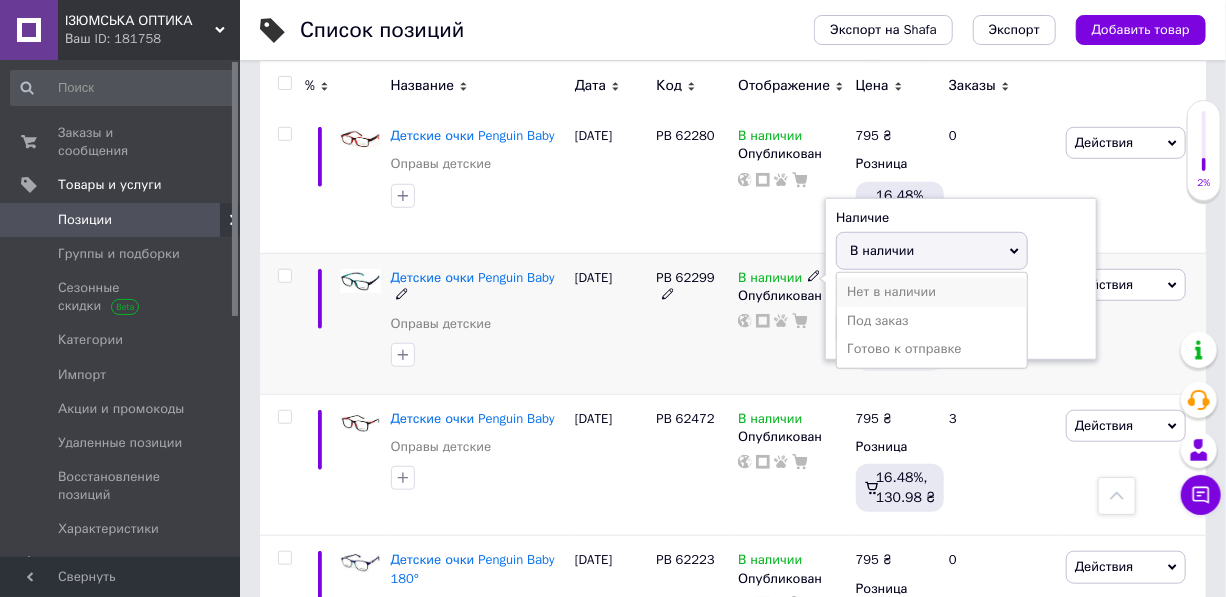 click on "Нет в наличии" at bounding box center [932, 292] 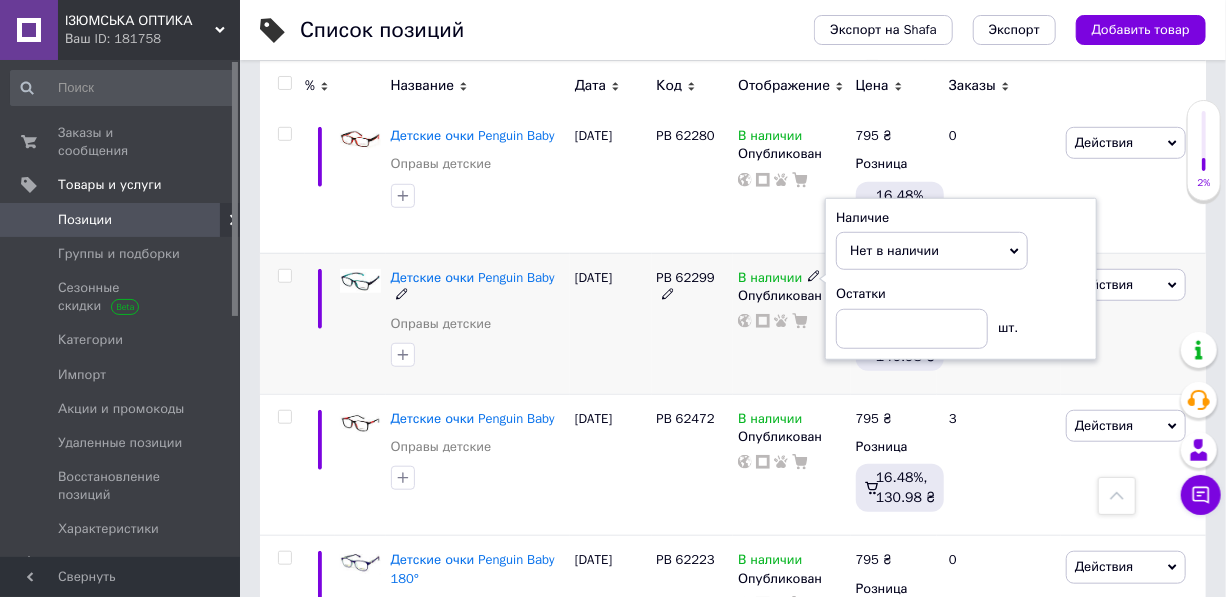 click on "[DATE]" at bounding box center [611, 323] 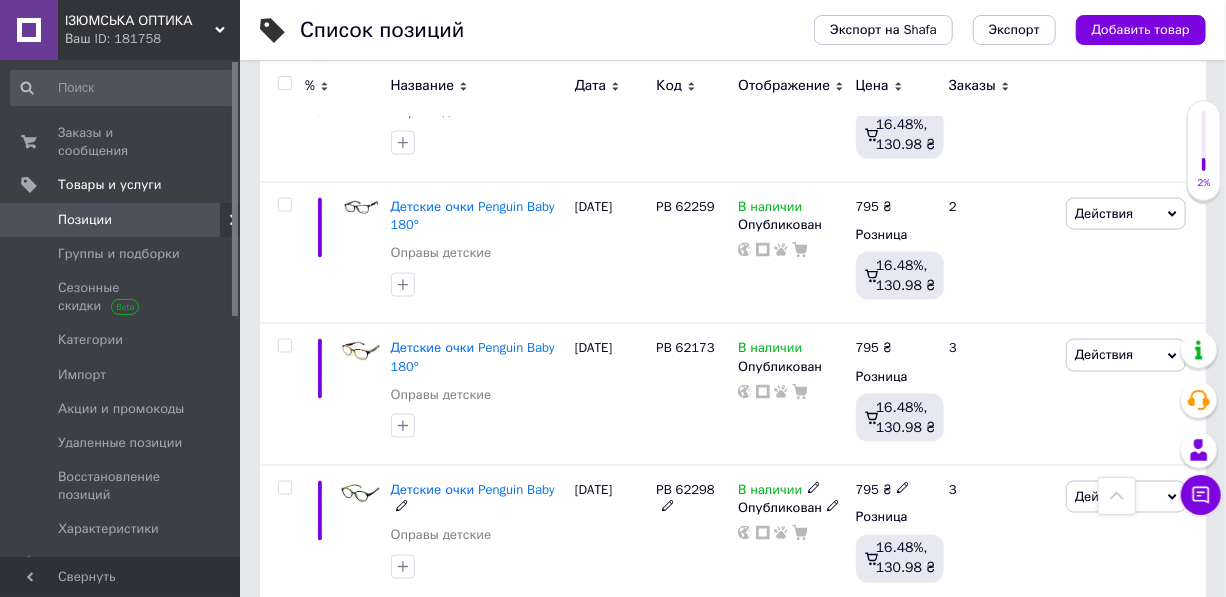 scroll, scrollTop: 4454, scrollLeft: 0, axis: vertical 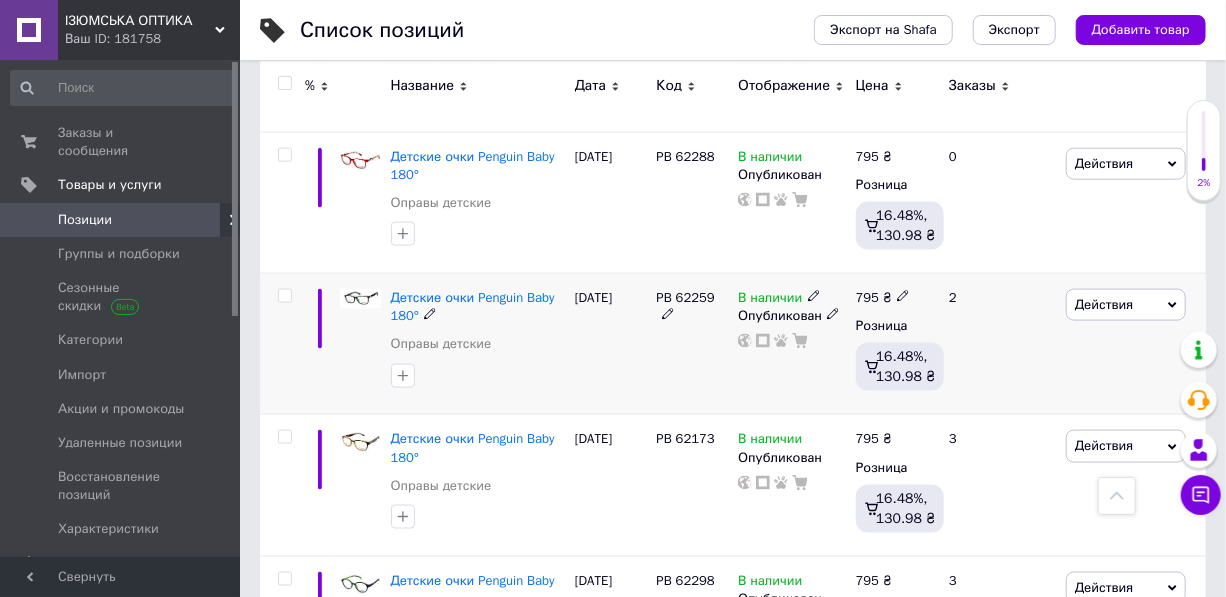 click 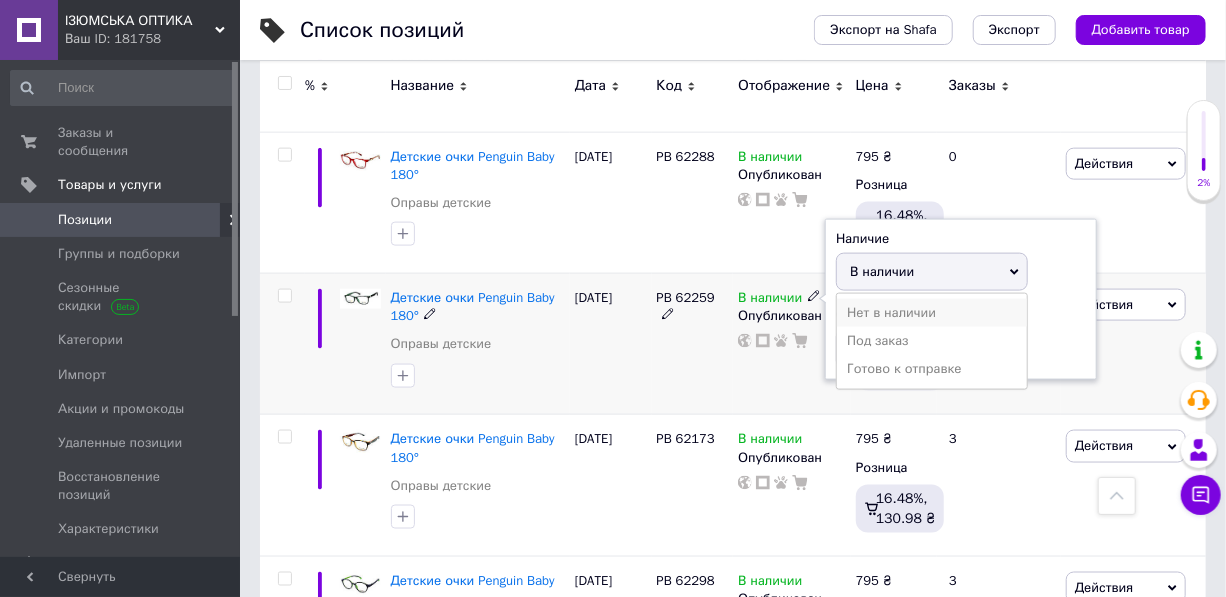 click on "Нет в наличии" at bounding box center [932, 313] 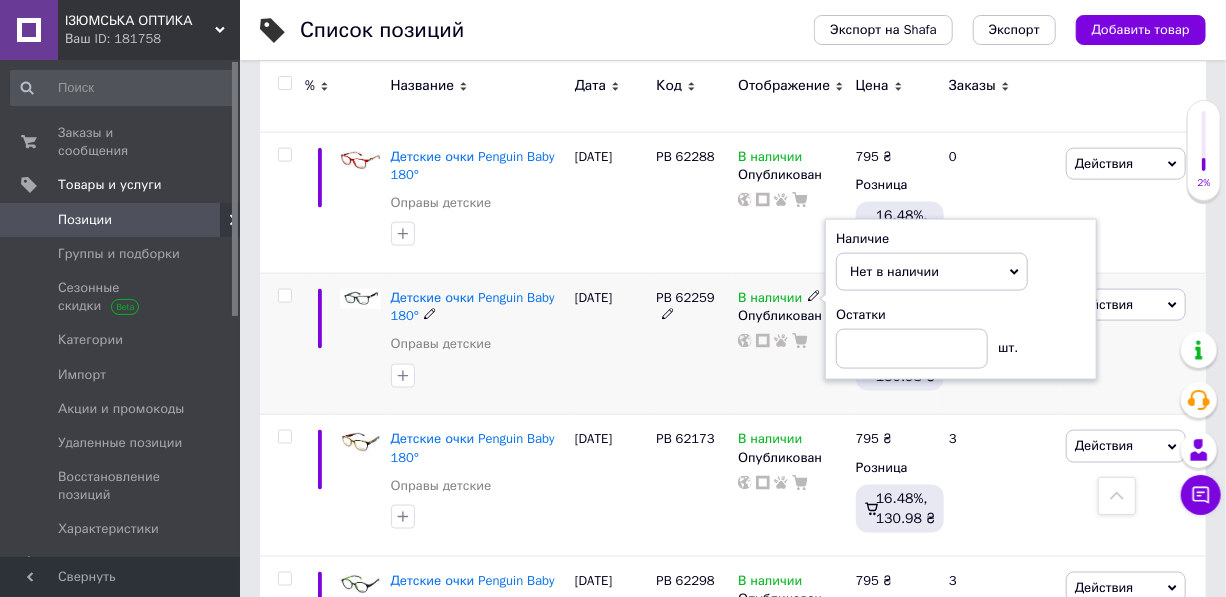 click on "[DATE]" at bounding box center (611, 344) 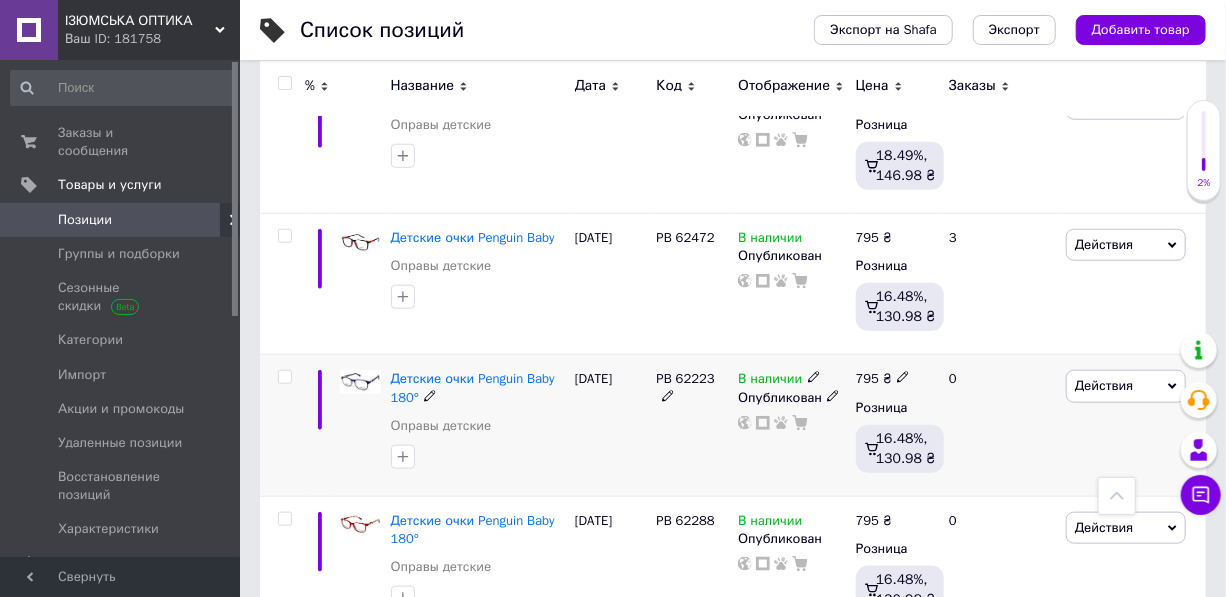 scroll, scrollTop: 4000, scrollLeft: 0, axis: vertical 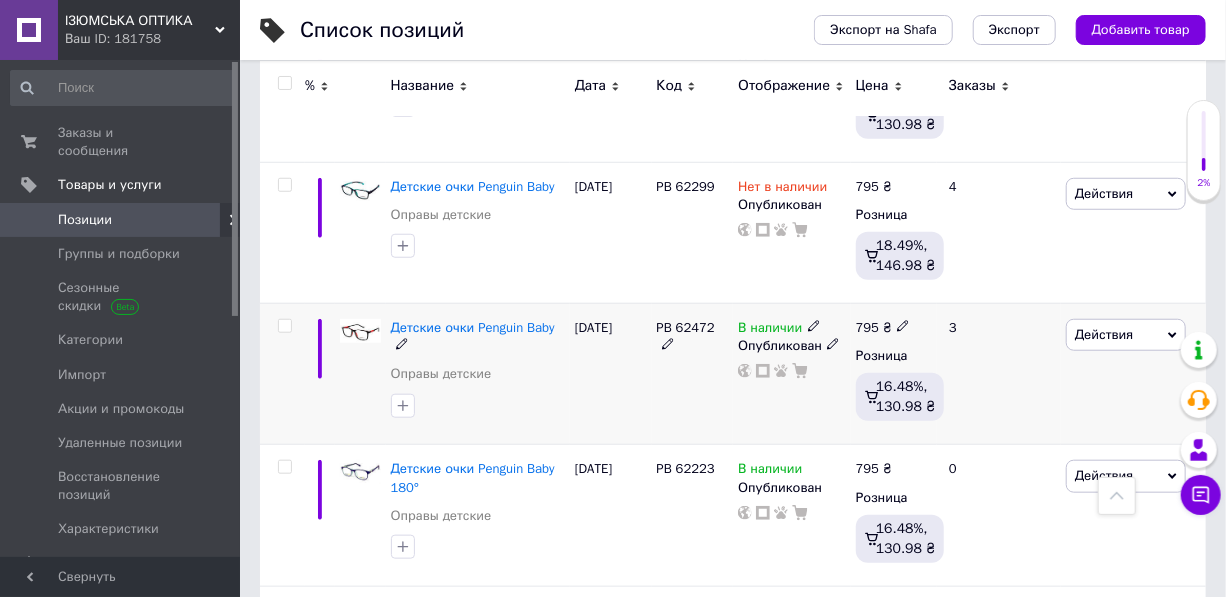 click 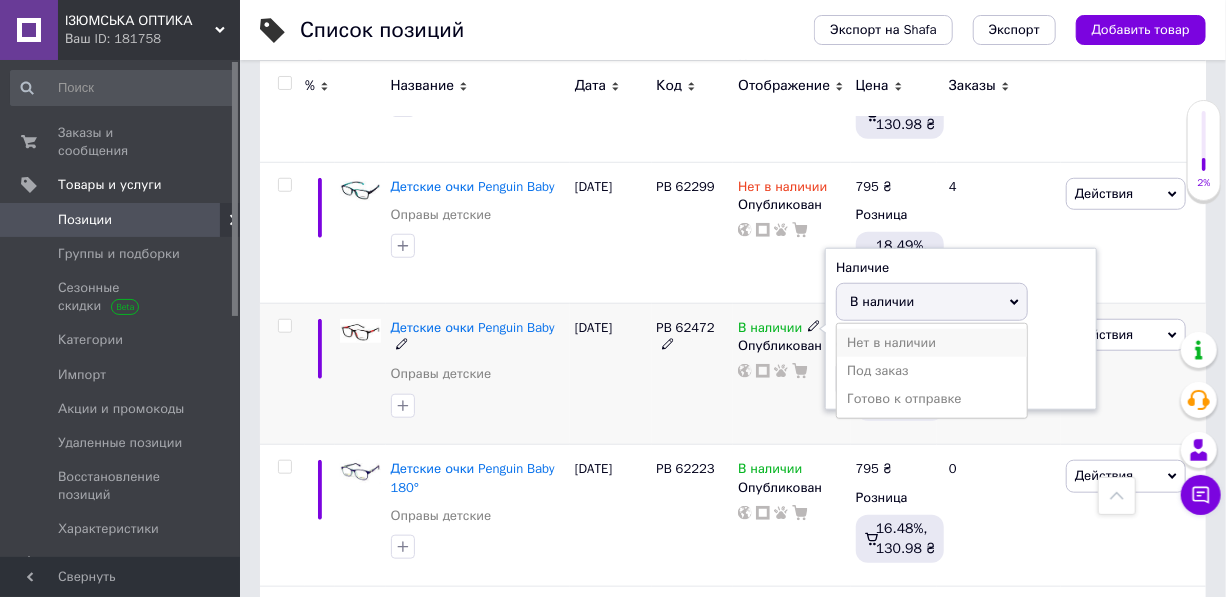 click on "Нет в наличии" at bounding box center [932, 343] 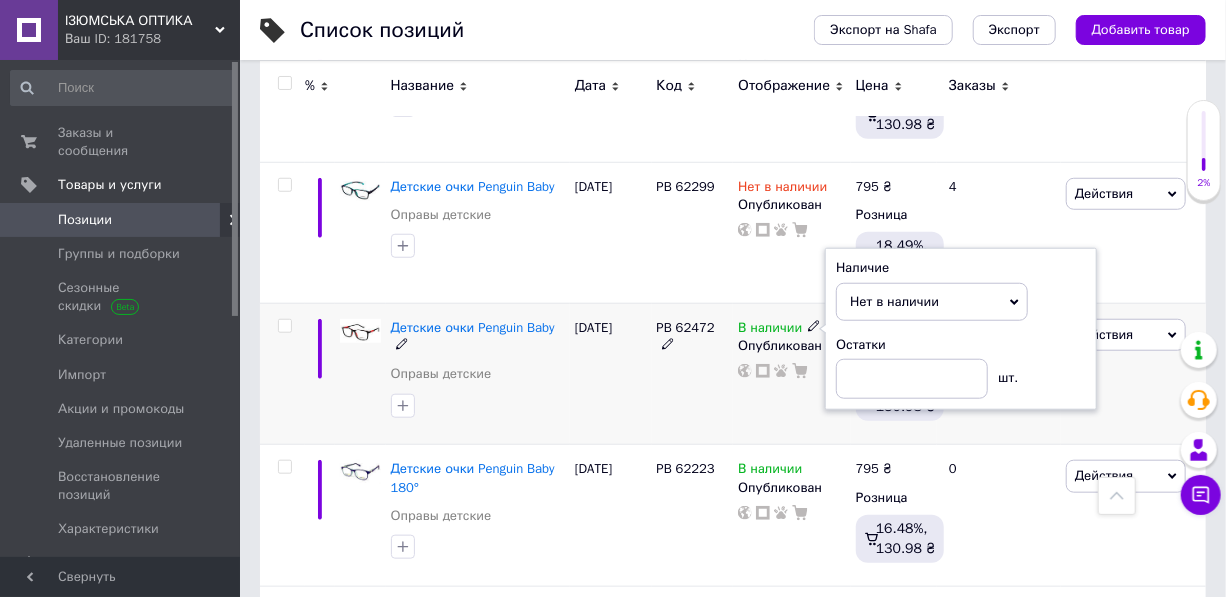 click on "PB 62472" at bounding box center [693, 373] 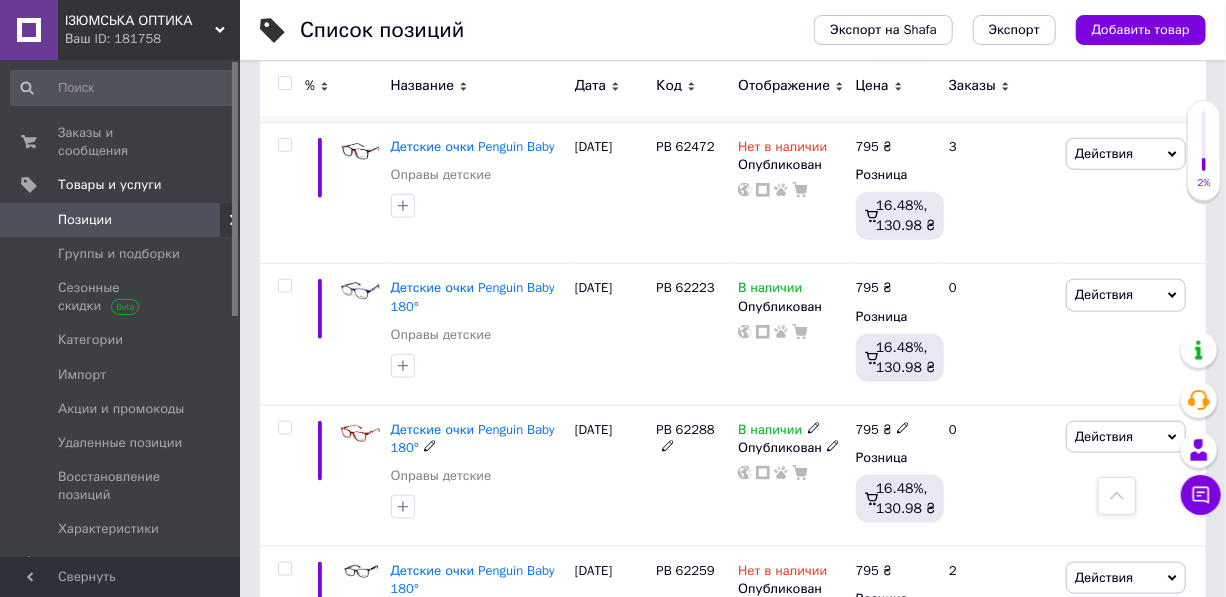scroll, scrollTop: 4454, scrollLeft: 0, axis: vertical 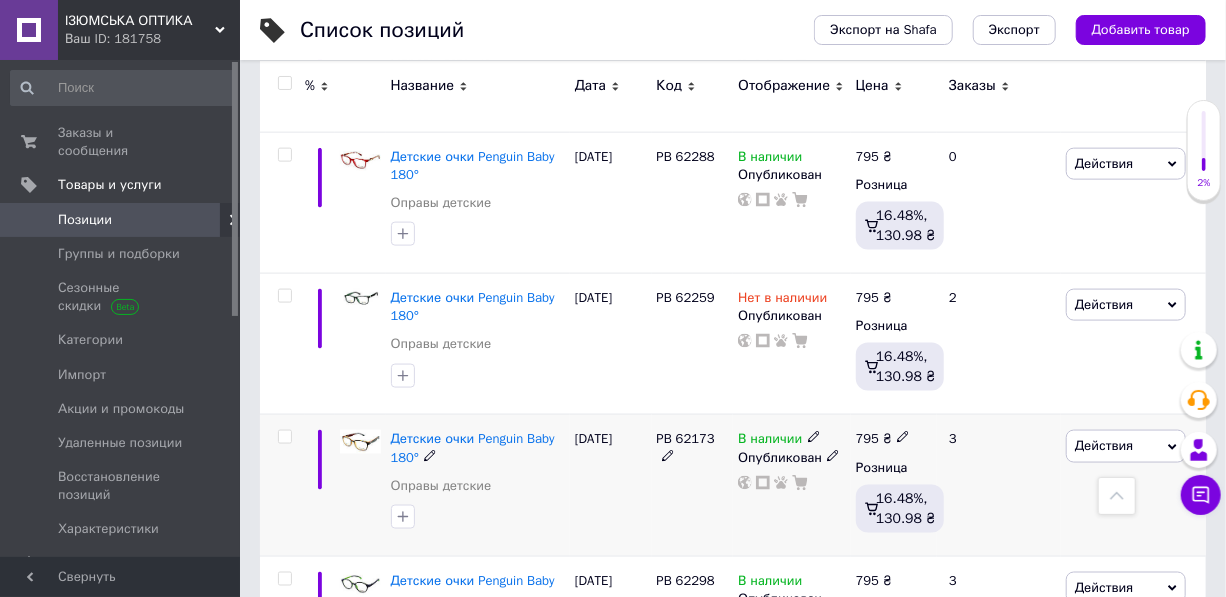 click 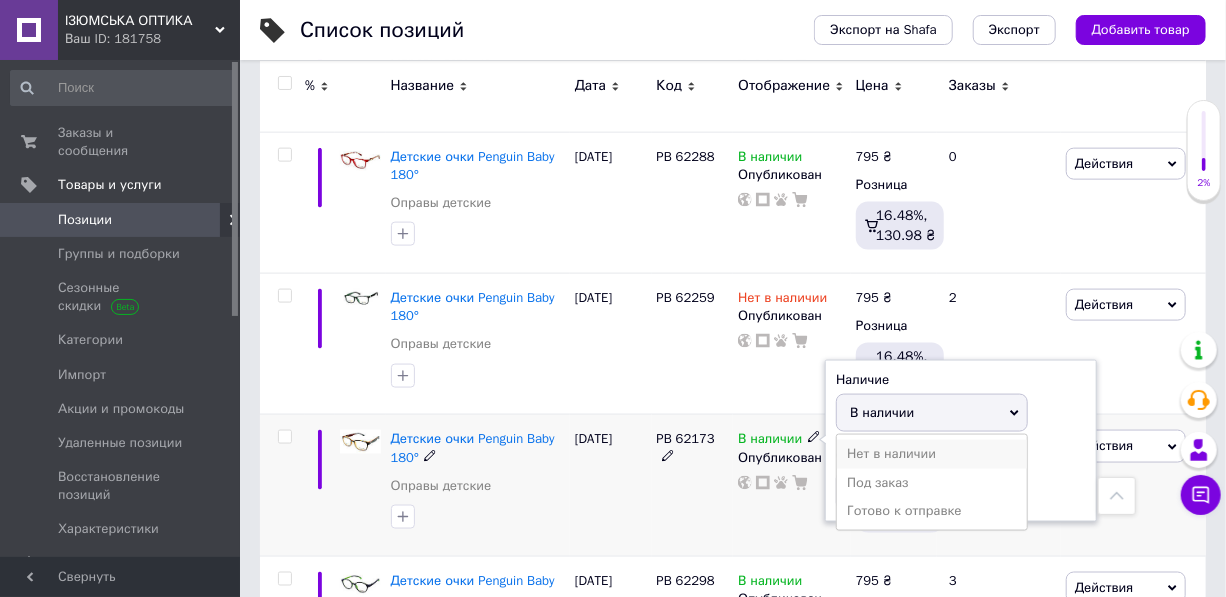 click on "Нет в наличии" at bounding box center [932, 454] 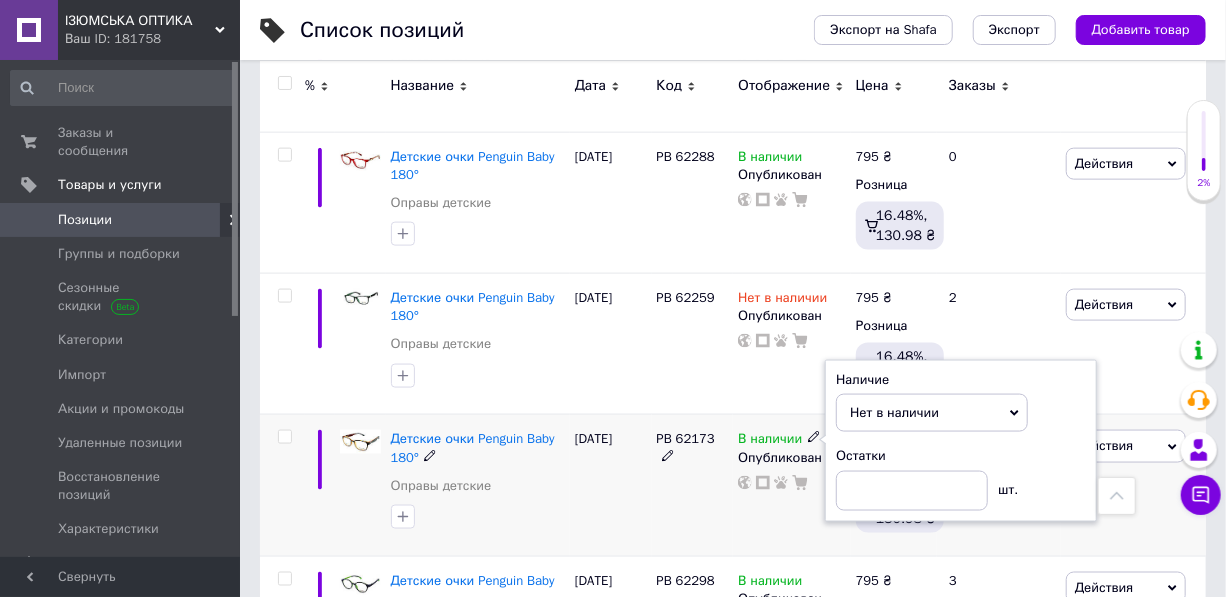 click on "PB 62173" at bounding box center (693, 485) 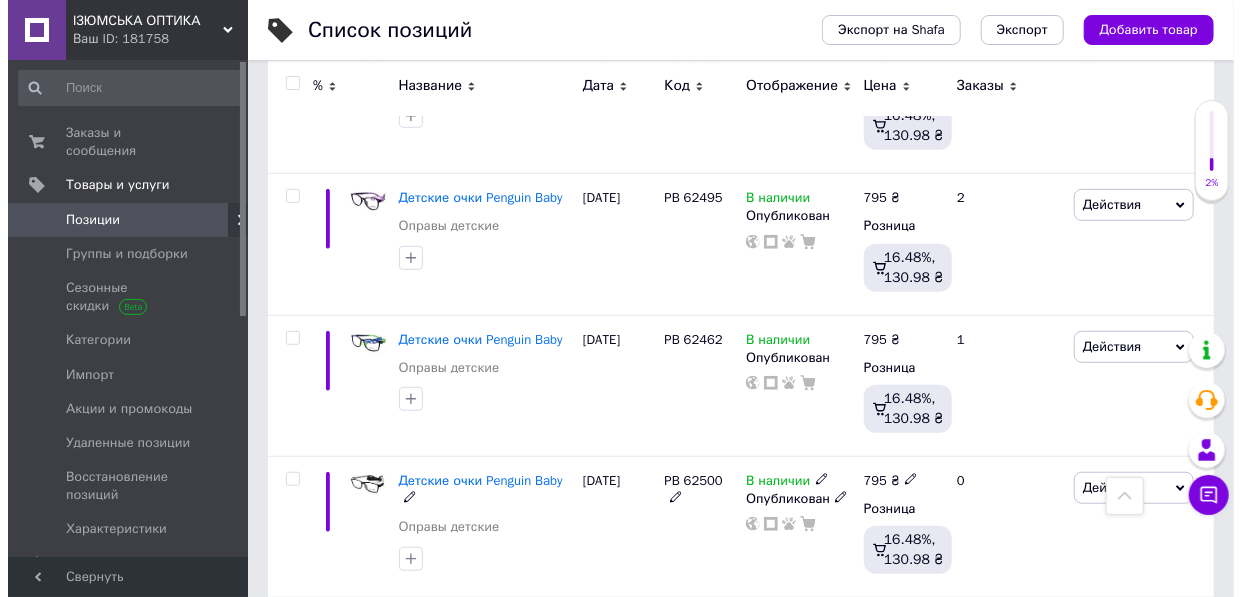 scroll, scrollTop: 0, scrollLeft: 0, axis: both 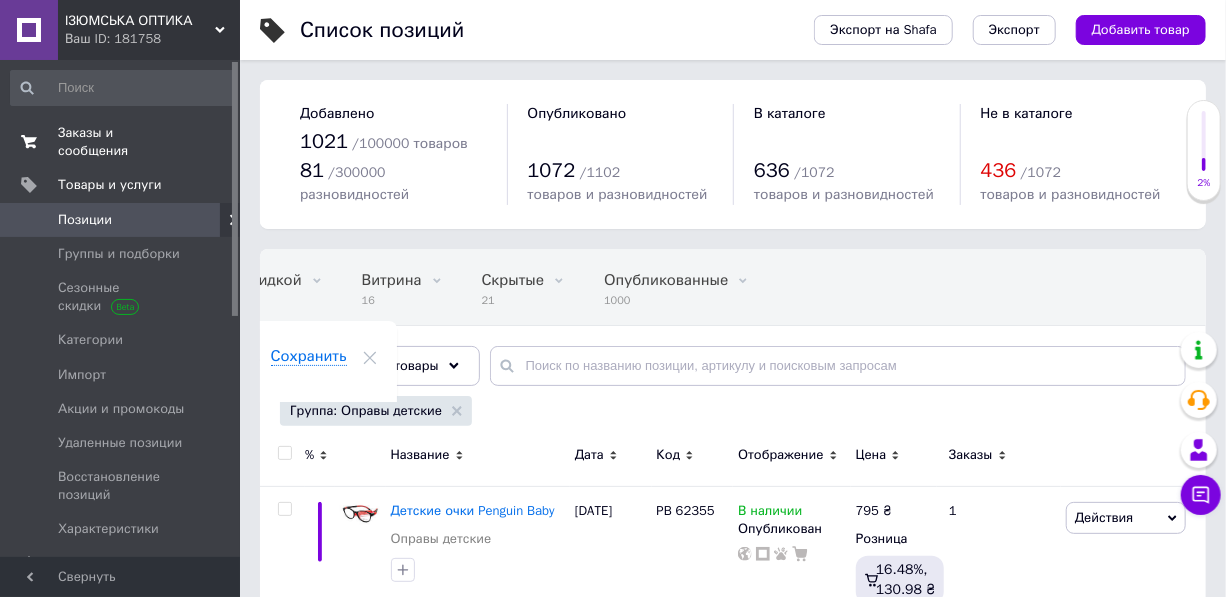 click on "Заказы и сообщения" at bounding box center (121, 142) 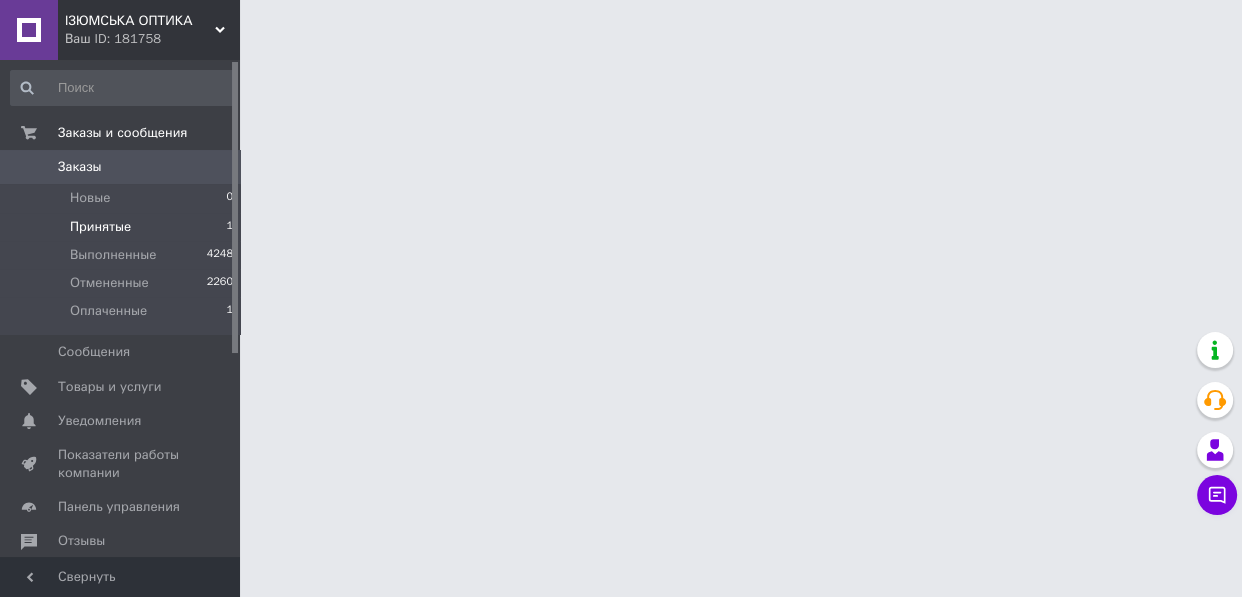 click on "Принятые" at bounding box center [100, 227] 